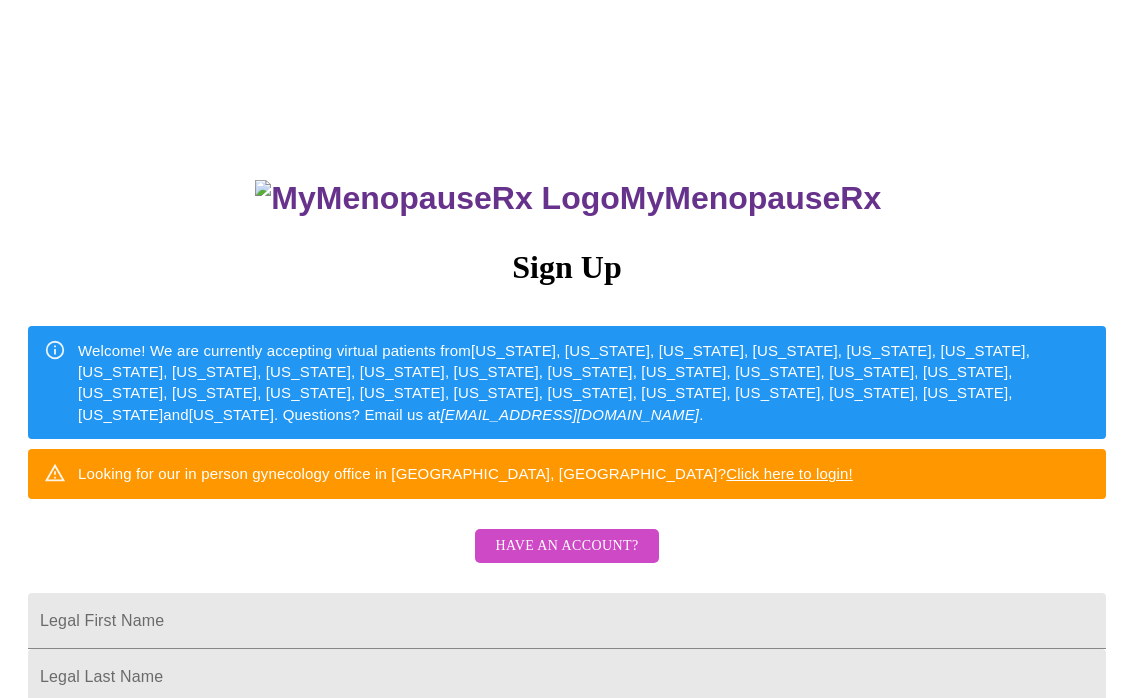scroll, scrollTop: 159, scrollLeft: 0, axis: vertical 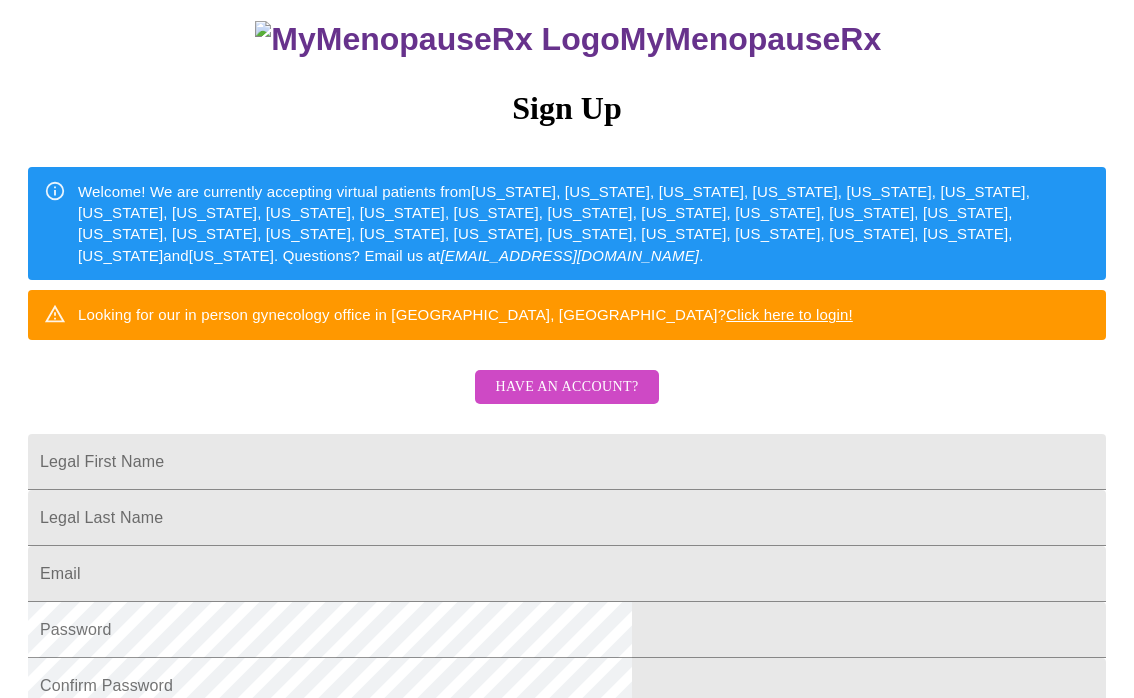click on "Have an account?" at bounding box center (566, 387) 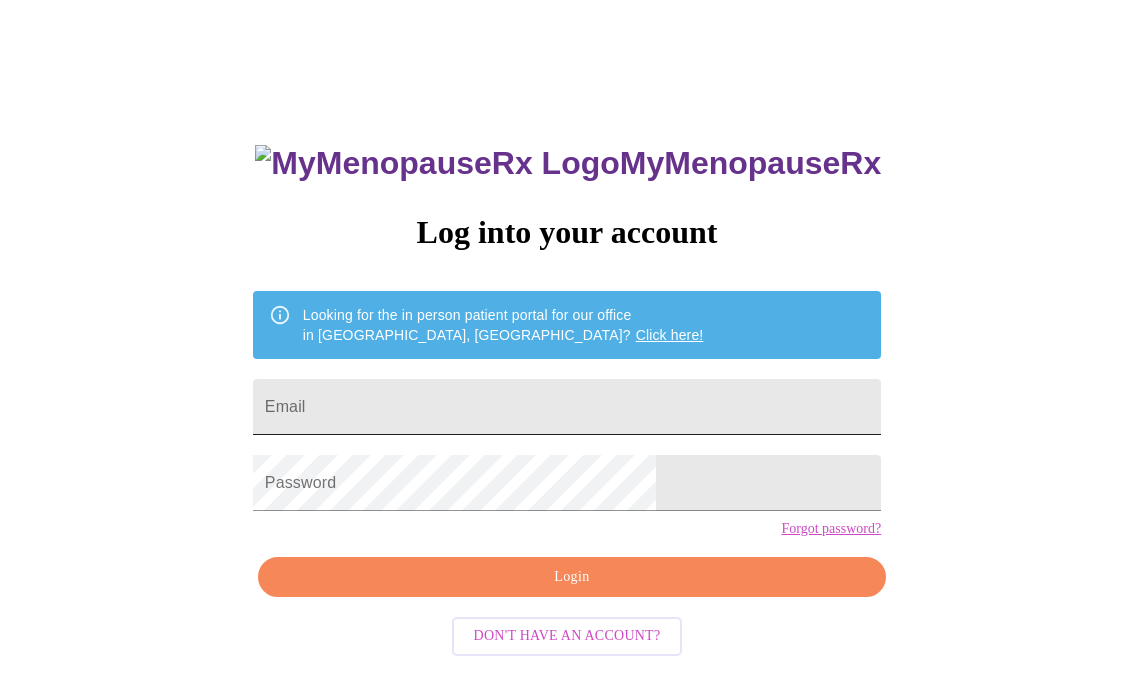 click on "Email" at bounding box center [567, 407] 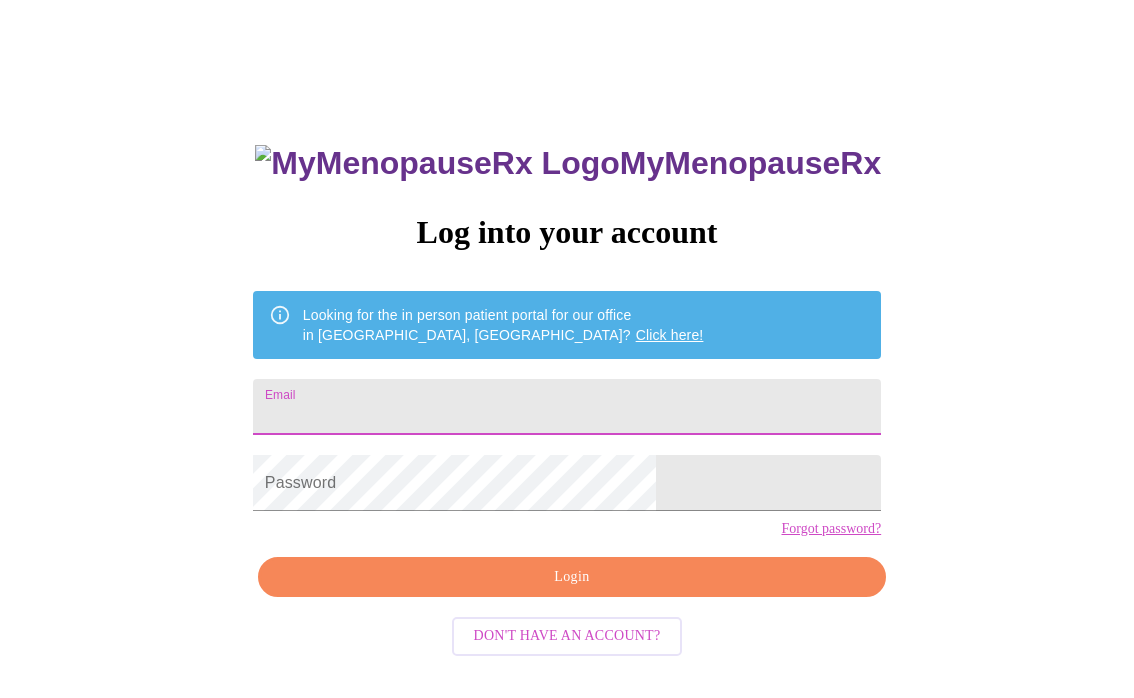 click on "Email" at bounding box center [567, 407] 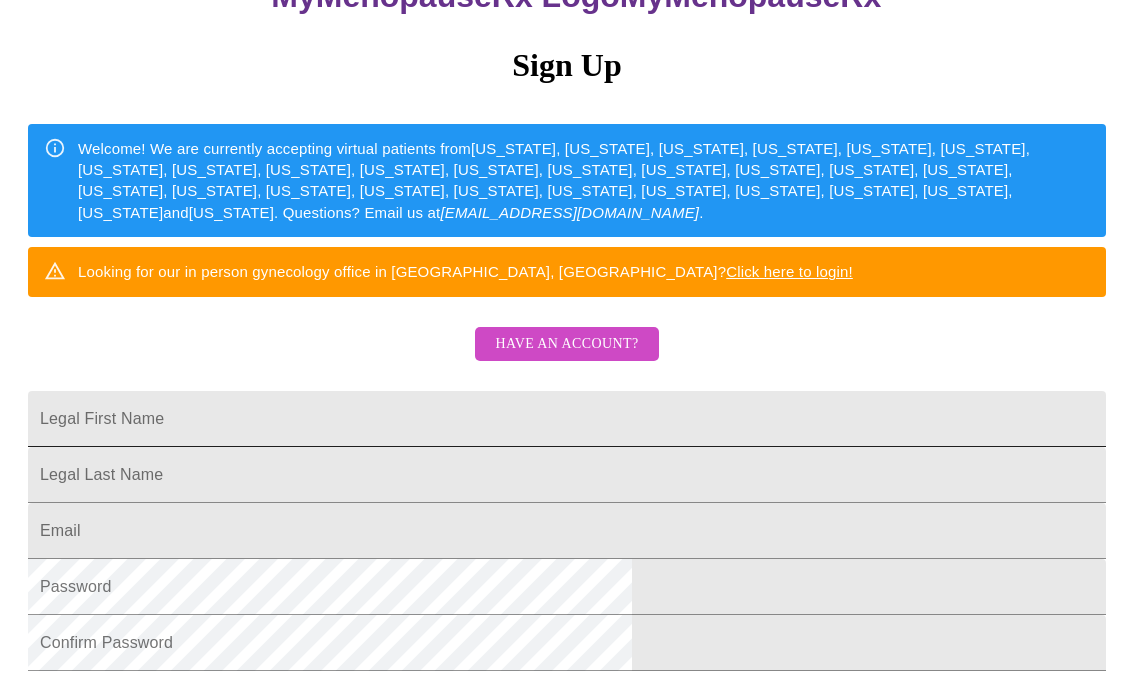 scroll, scrollTop: 282, scrollLeft: 0, axis: vertical 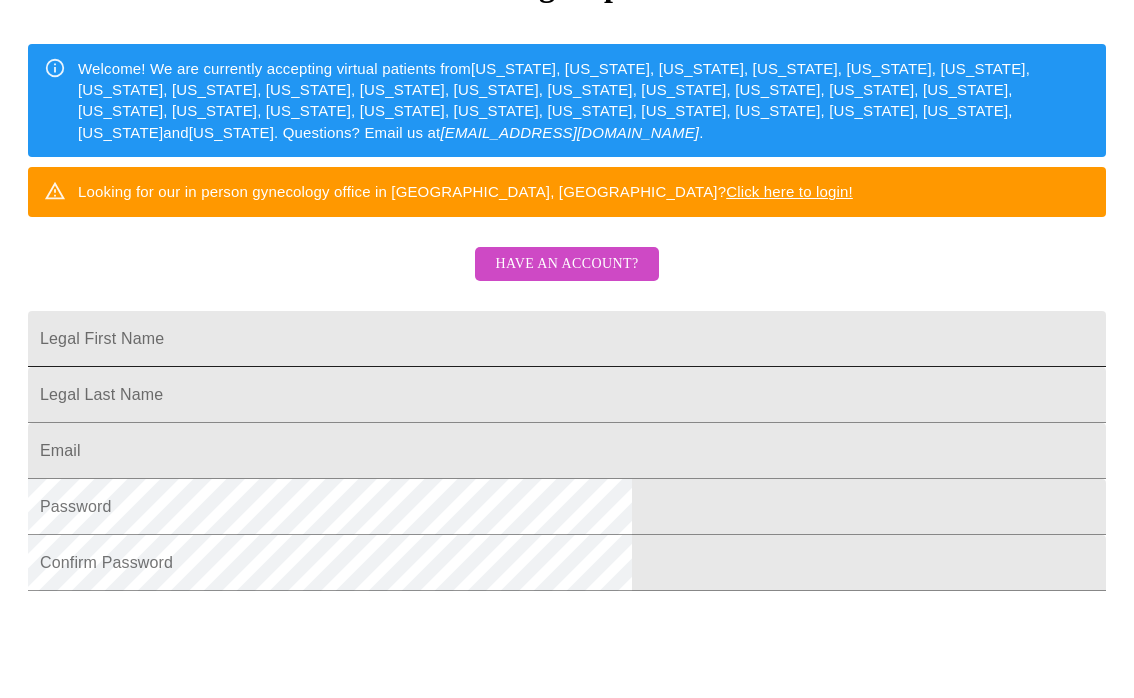 click on "Legal First Name" at bounding box center (567, 339) 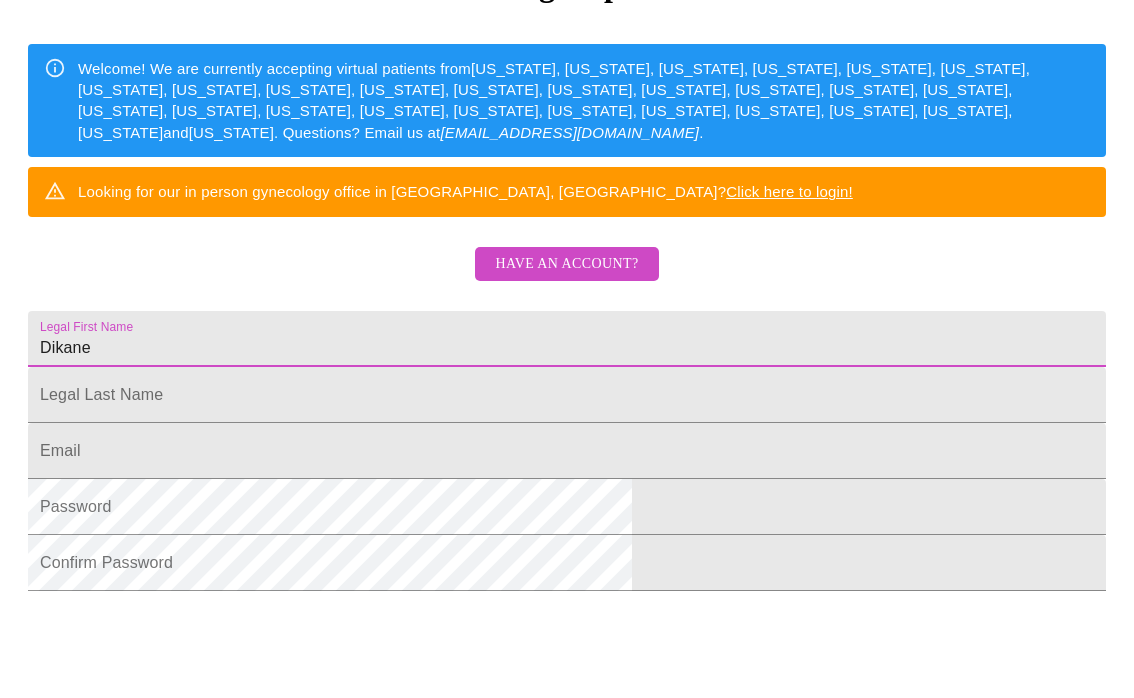 type on "Dikane" 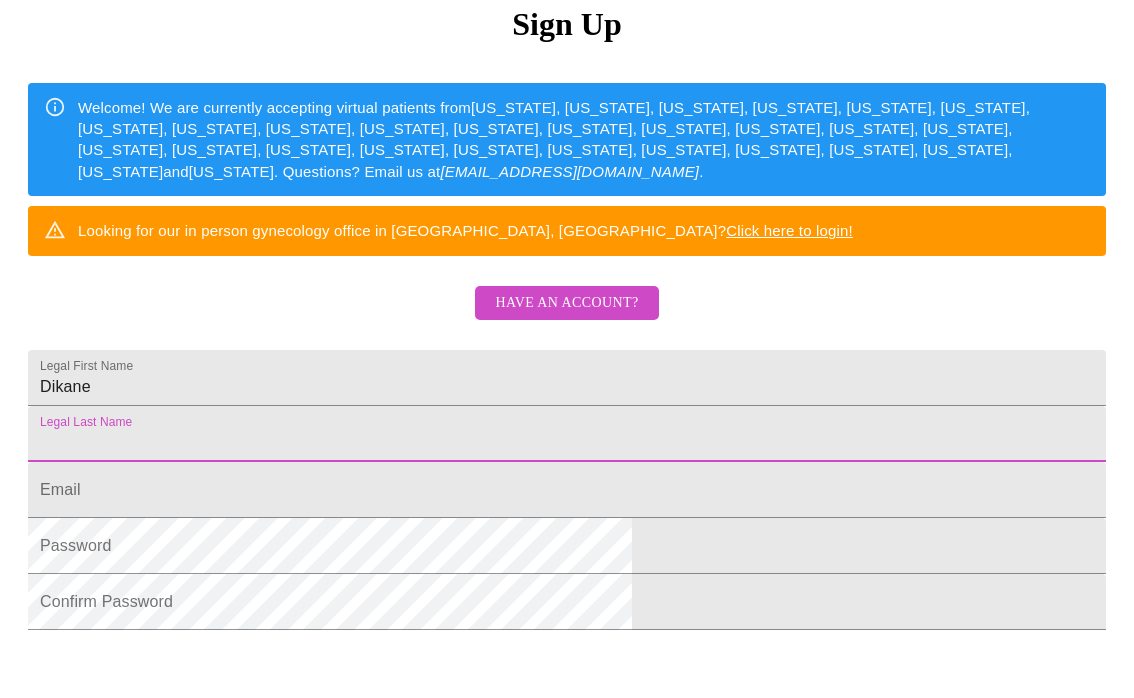 scroll, scrollTop: 251, scrollLeft: 0, axis: vertical 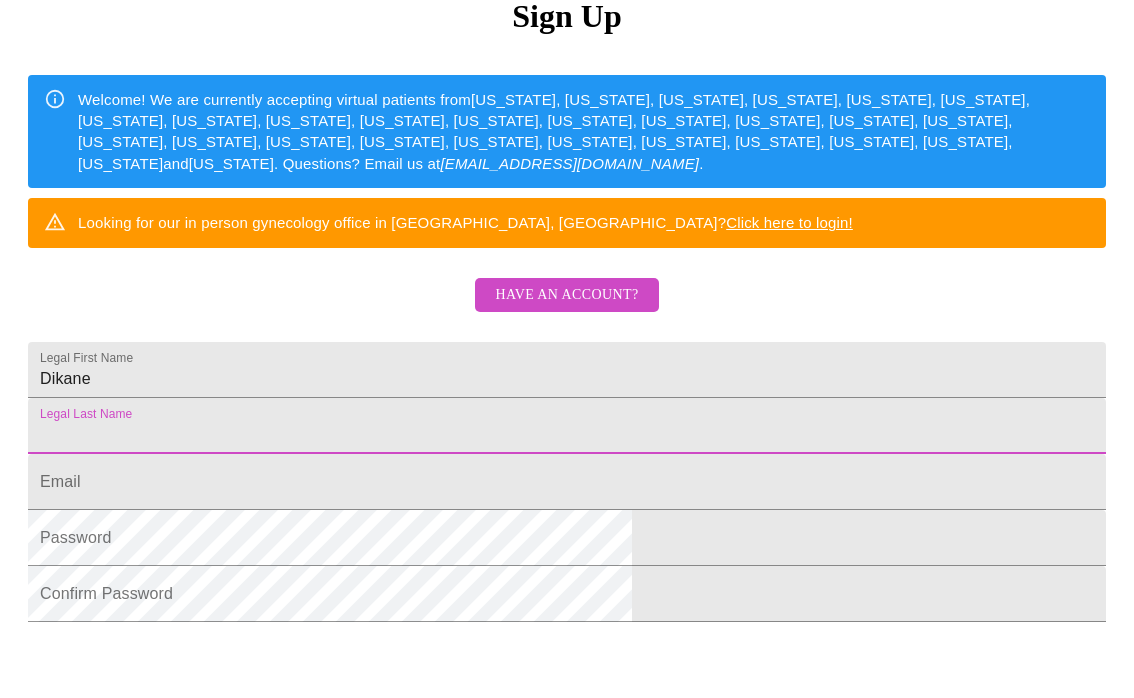 click on "Have an account?" at bounding box center (566, 295) 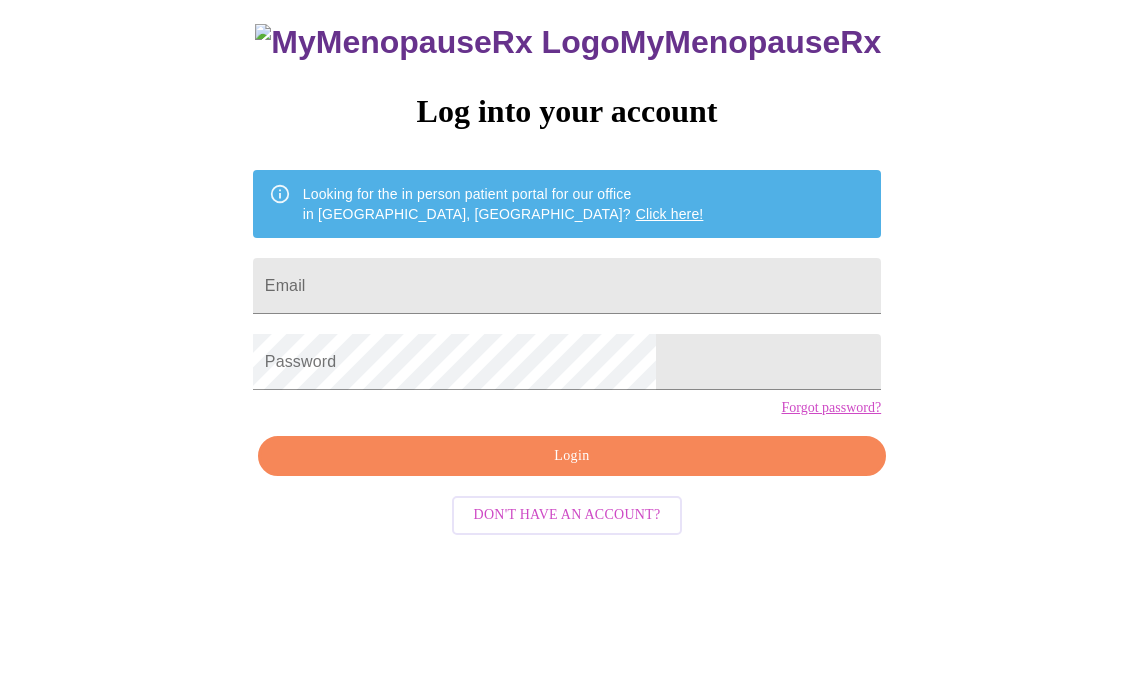scroll, scrollTop: 35, scrollLeft: 0, axis: vertical 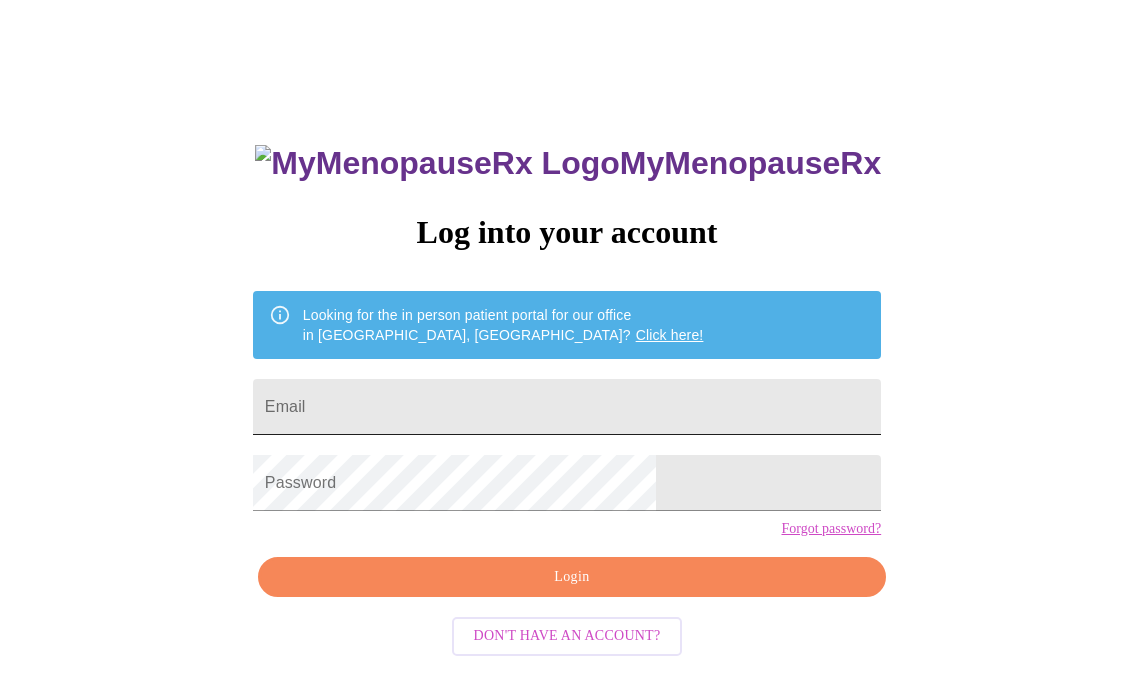 click on "Email" at bounding box center (567, 407) 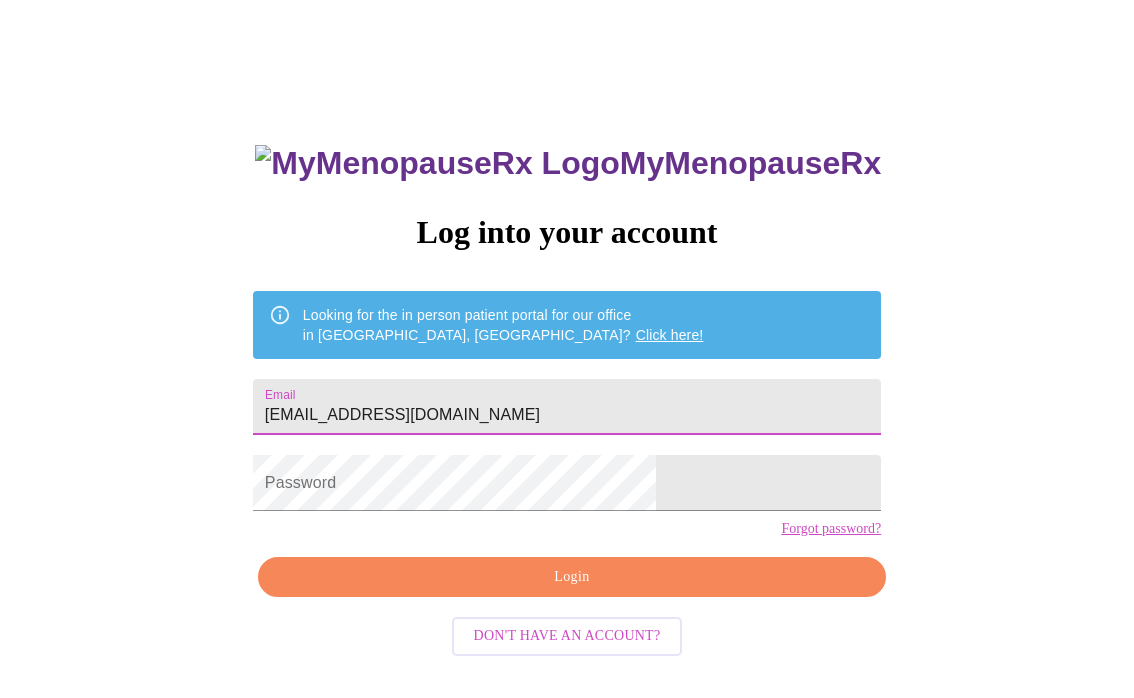 type on "[EMAIL_ADDRESS][DOMAIN_NAME]" 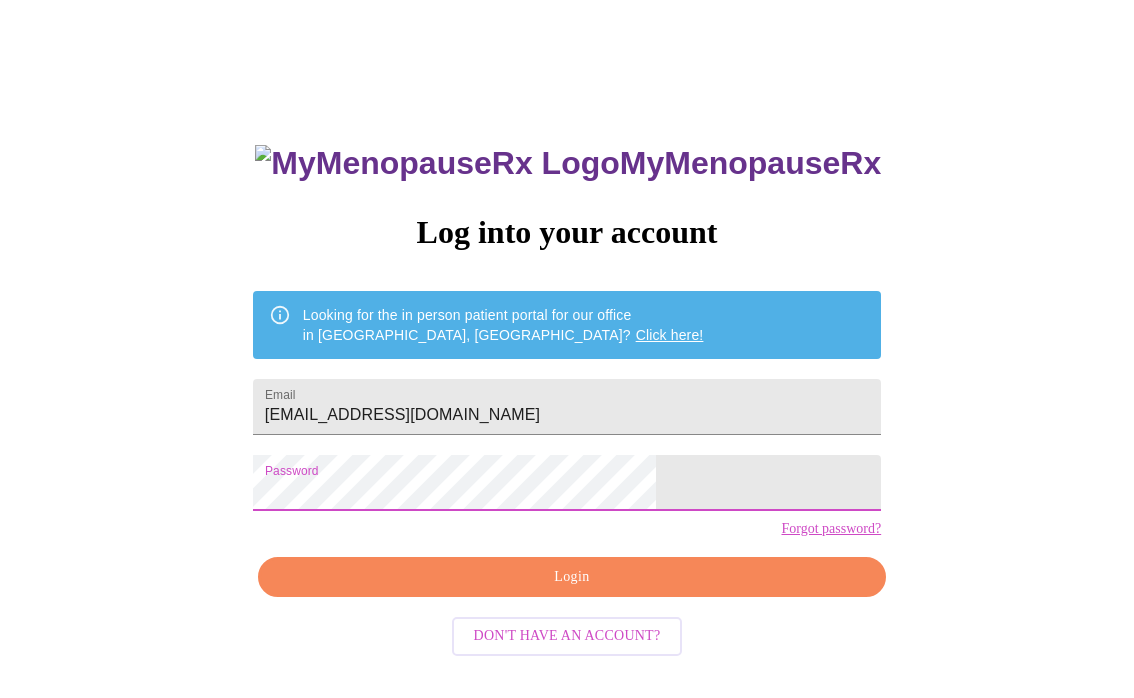 click on "Forgot password?" at bounding box center (831, 529) 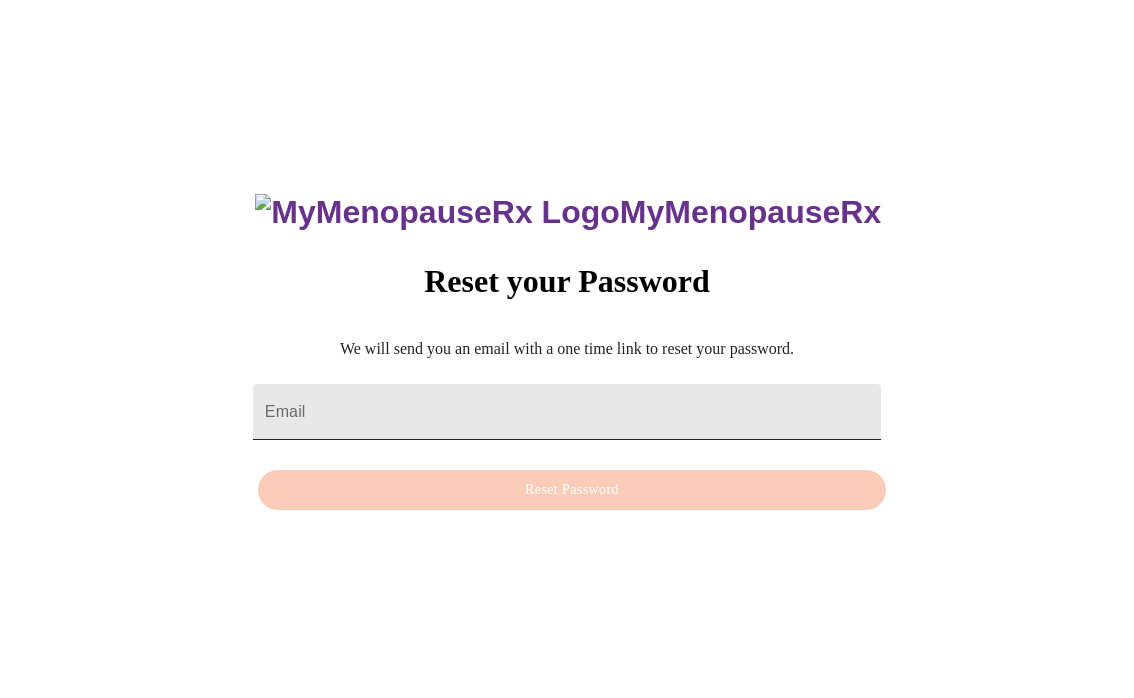 click on "Email" at bounding box center (567, 412) 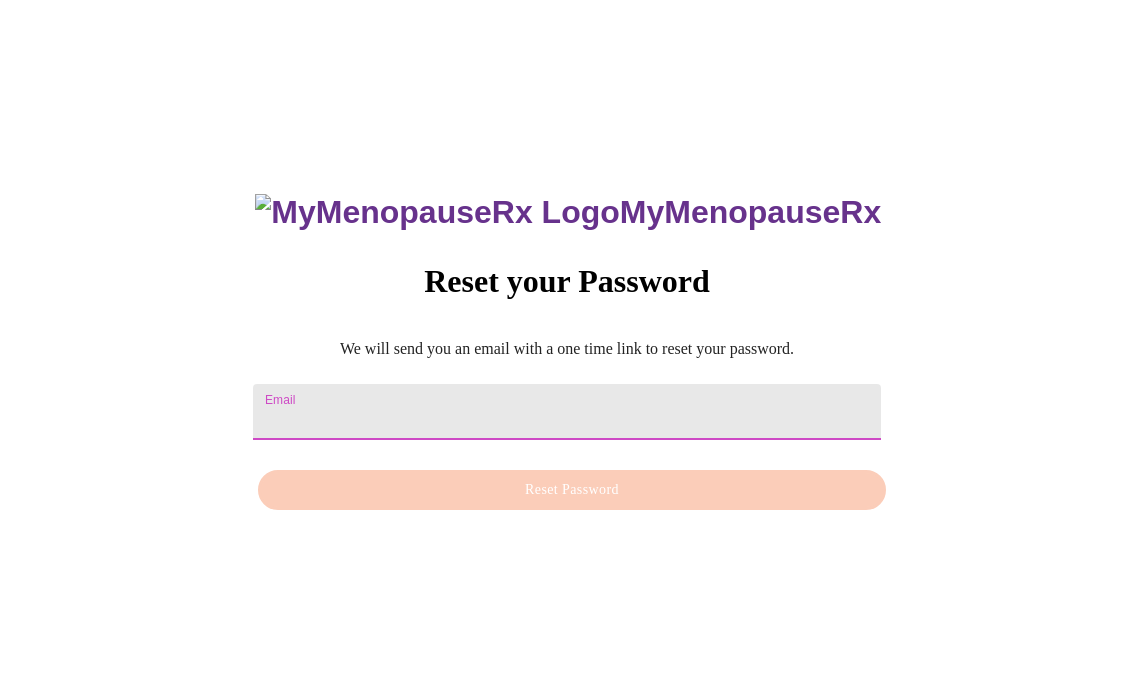 type on "[EMAIL_ADDRESS][DOMAIN_NAME]" 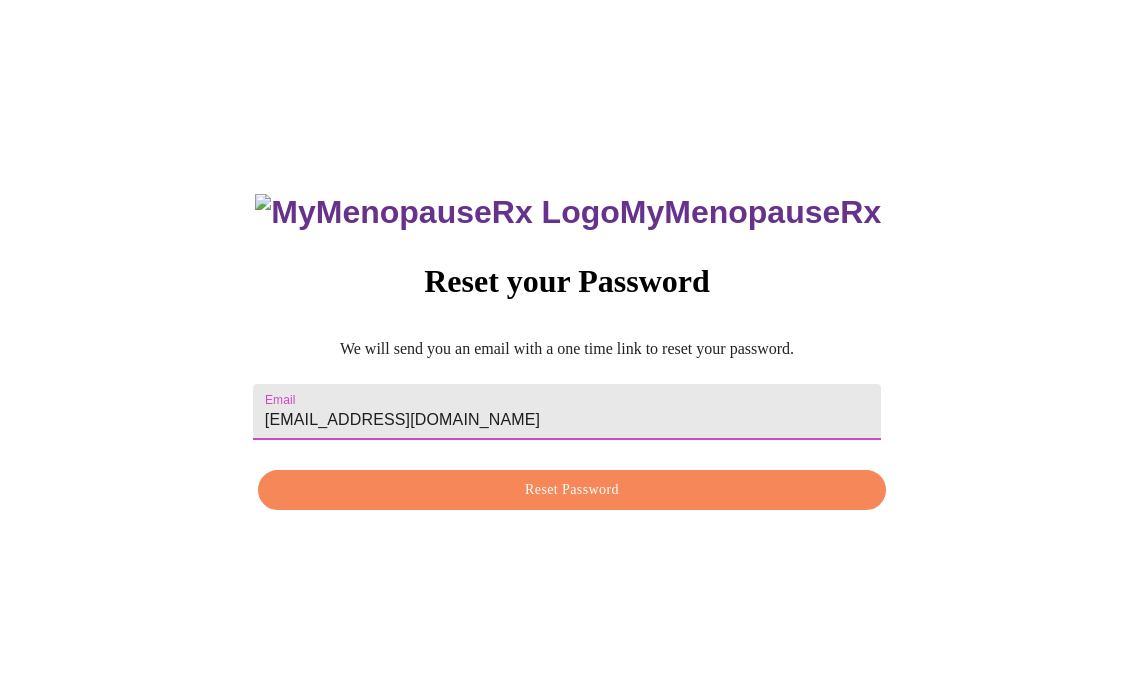 click on "Reset Password" at bounding box center [572, 490] 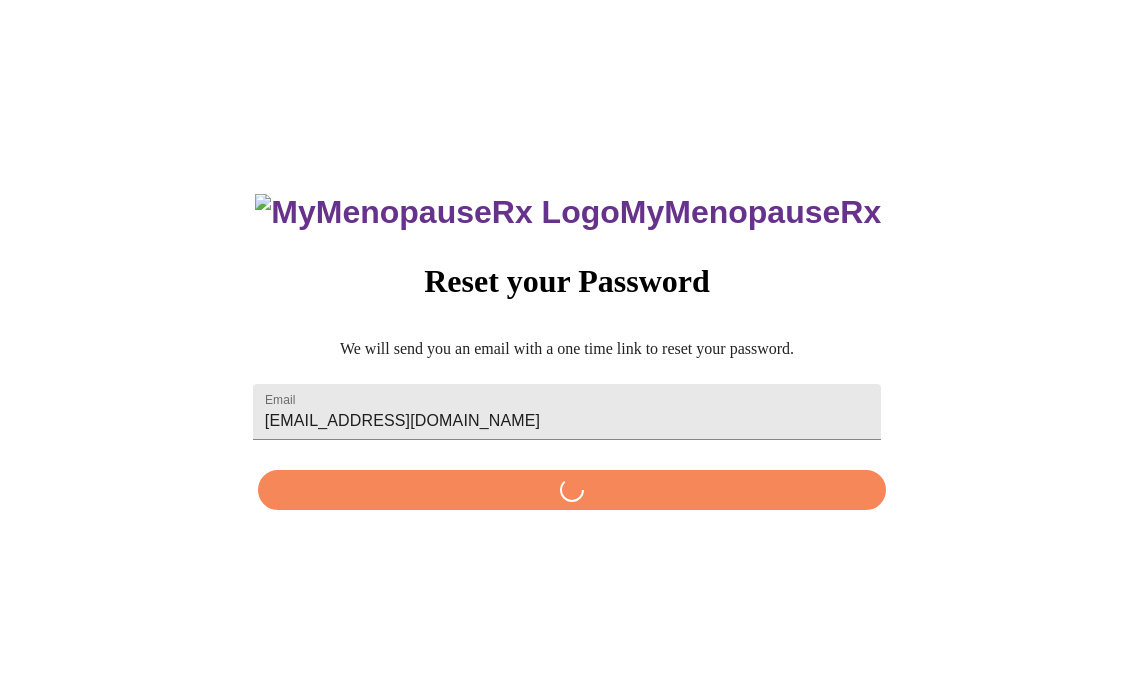 scroll, scrollTop: 0, scrollLeft: 0, axis: both 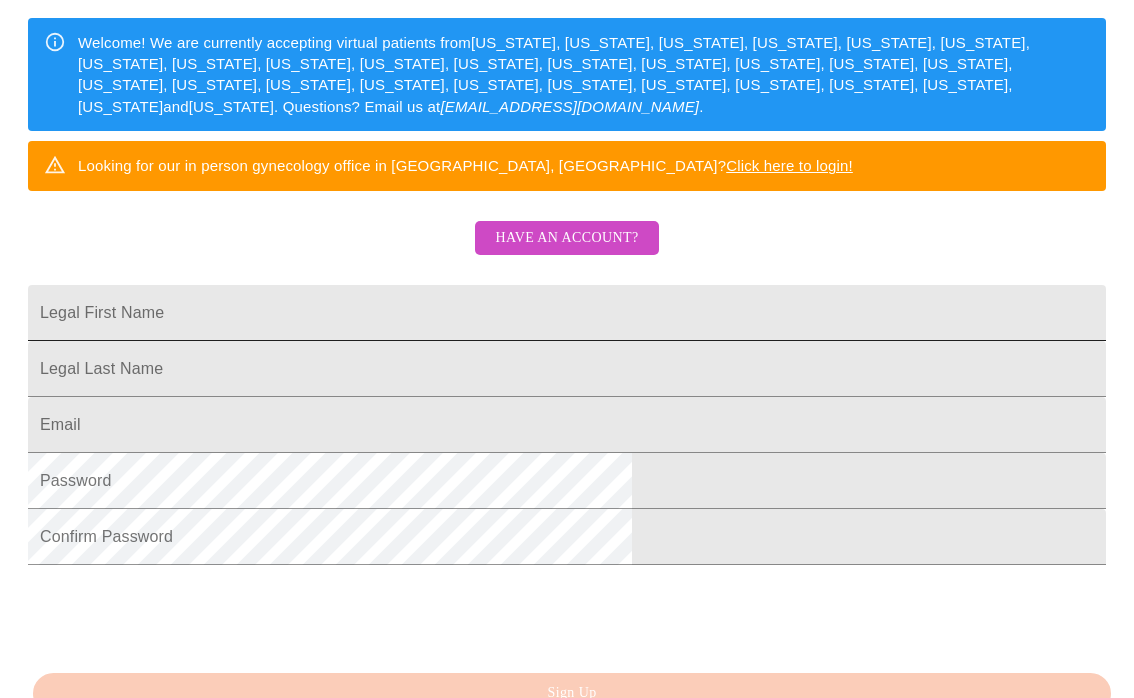 click on "Legal First Name" at bounding box center (567, 313) 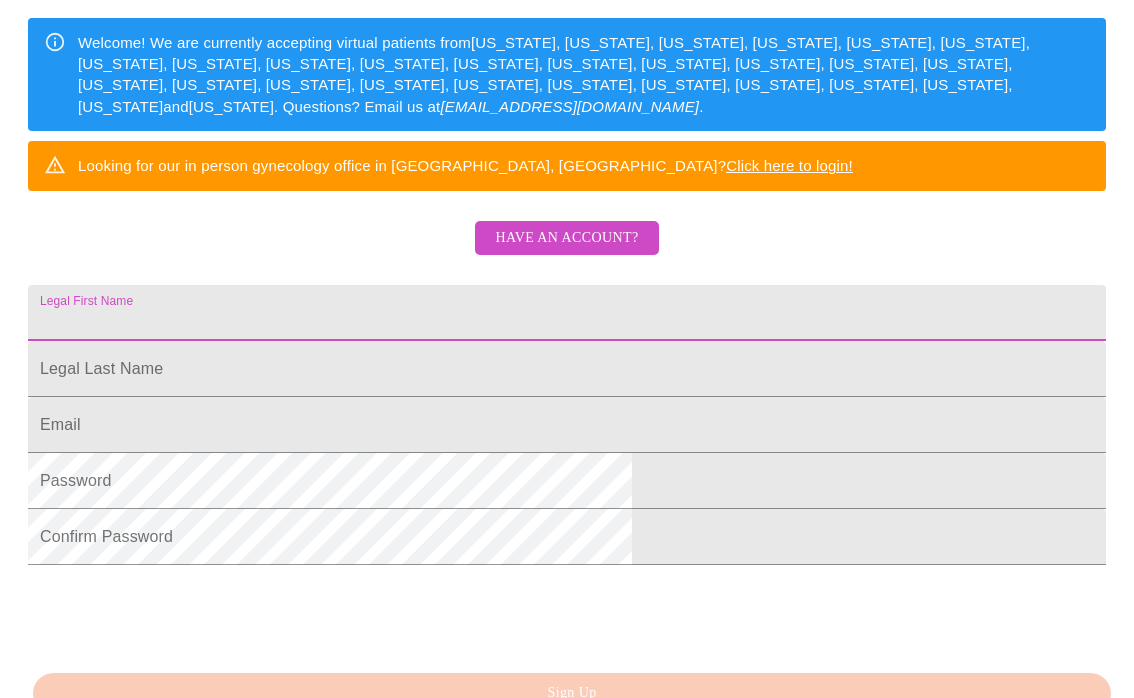 type on "d" 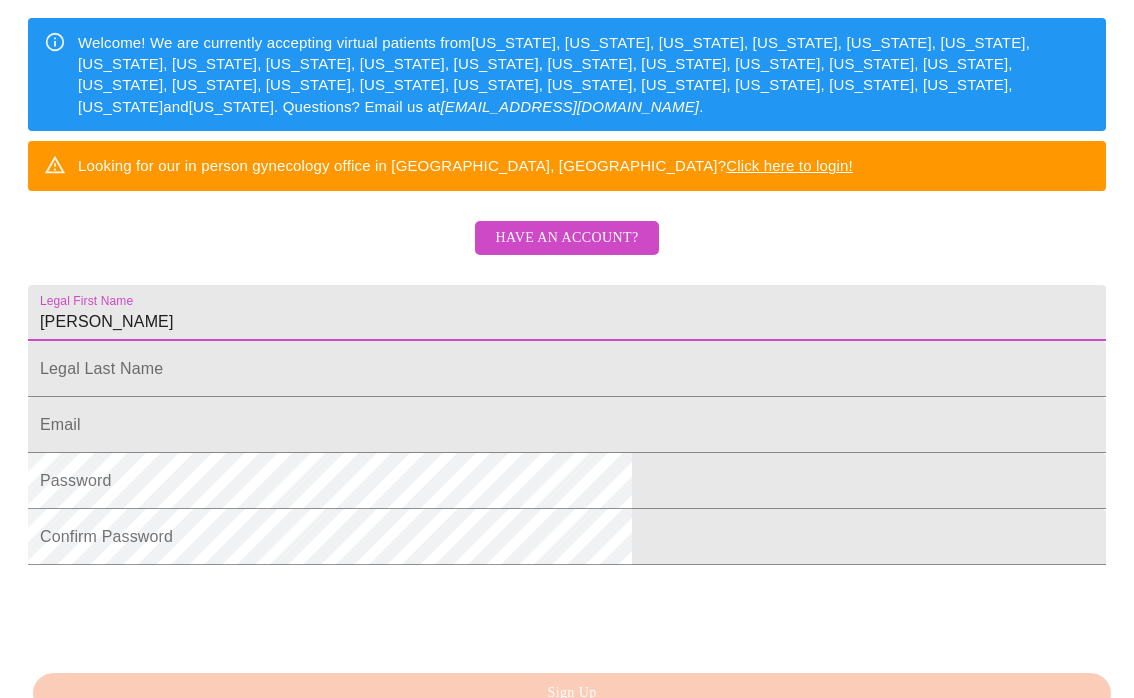 type on "[PERSON_NAME]" 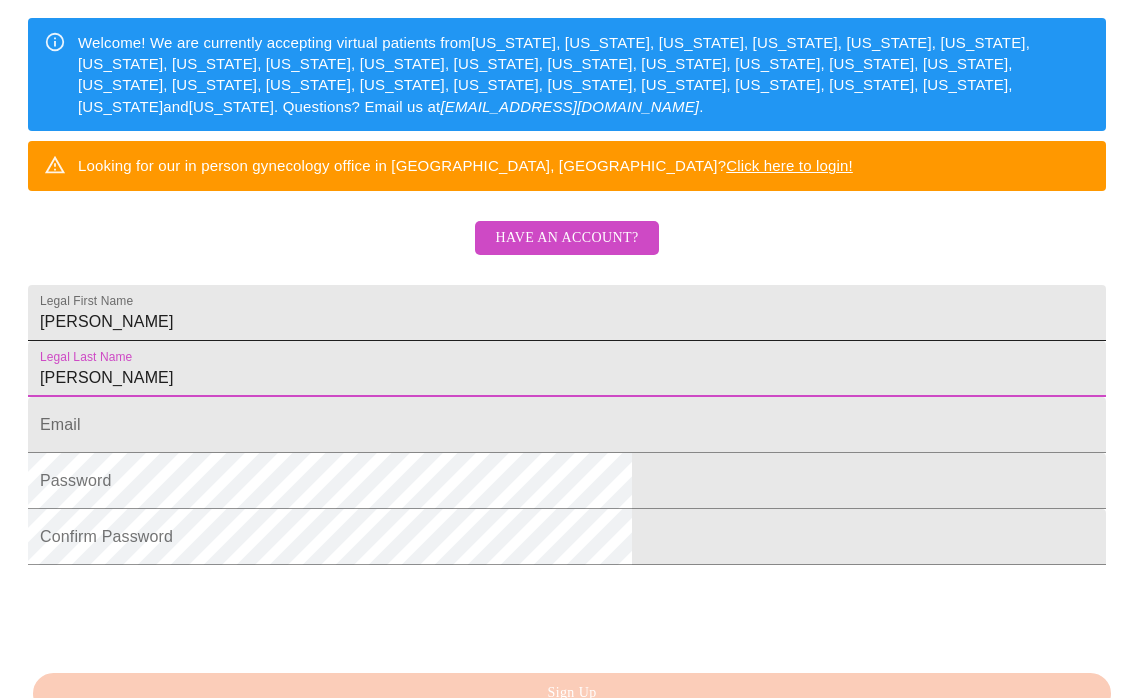 type on "[PERSON_NAME]" 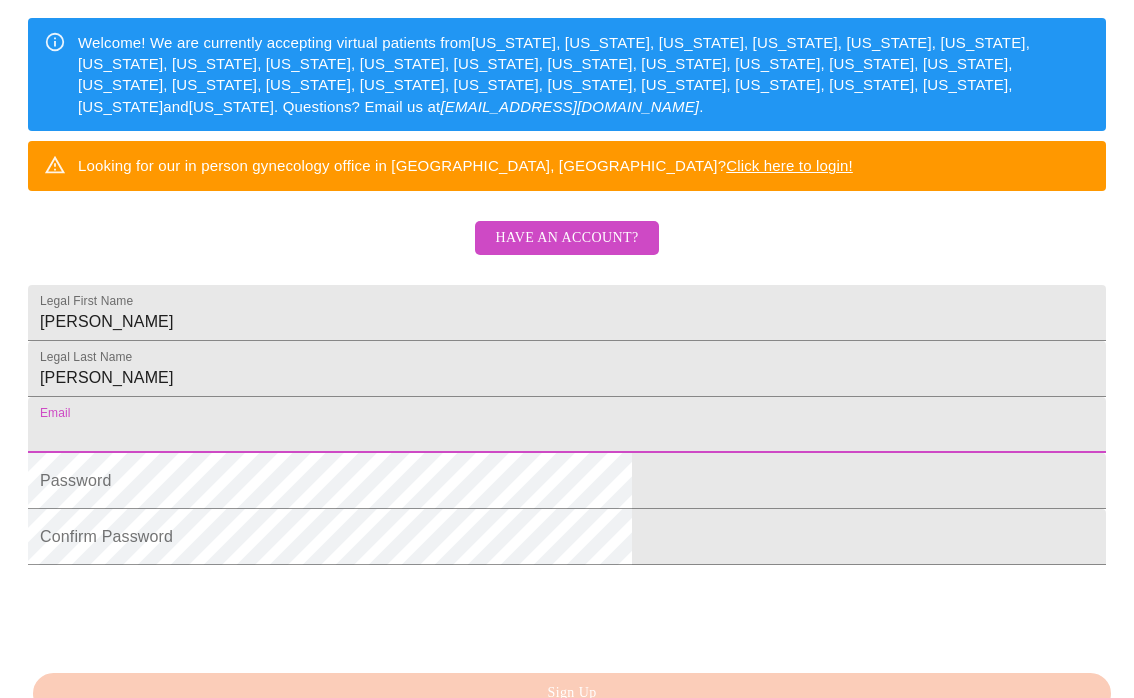 click on "Legal First Name" at bounding box center [567, 425] 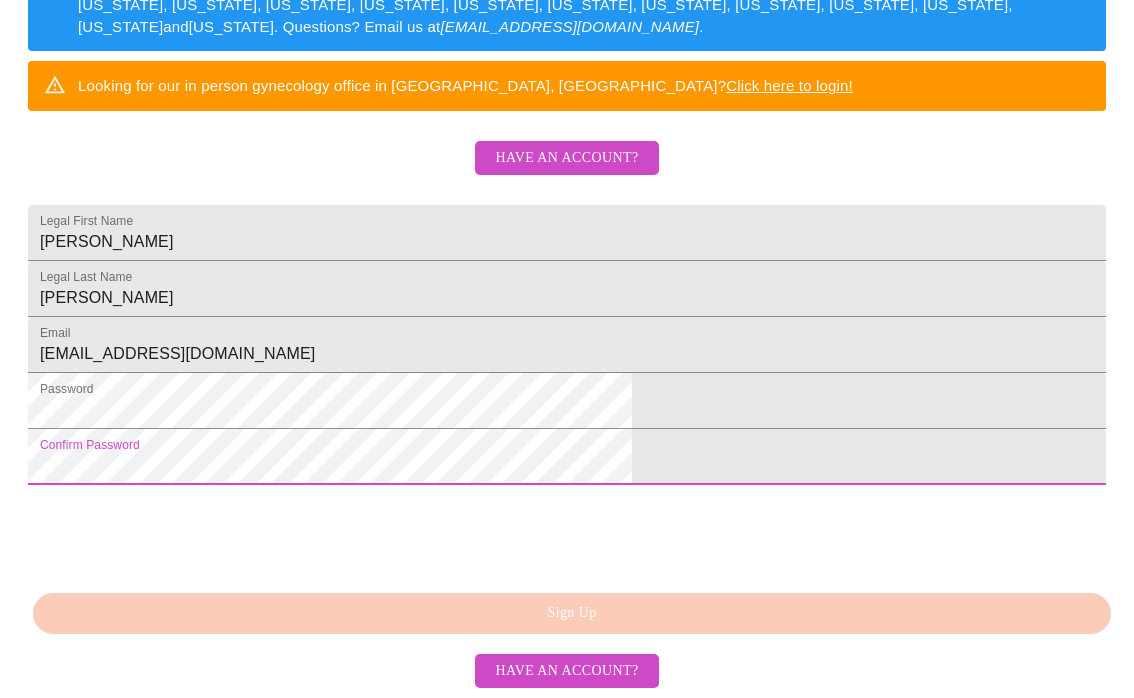 scroll, scrollTop: 518, scrollLeft: 0, axis: vertical 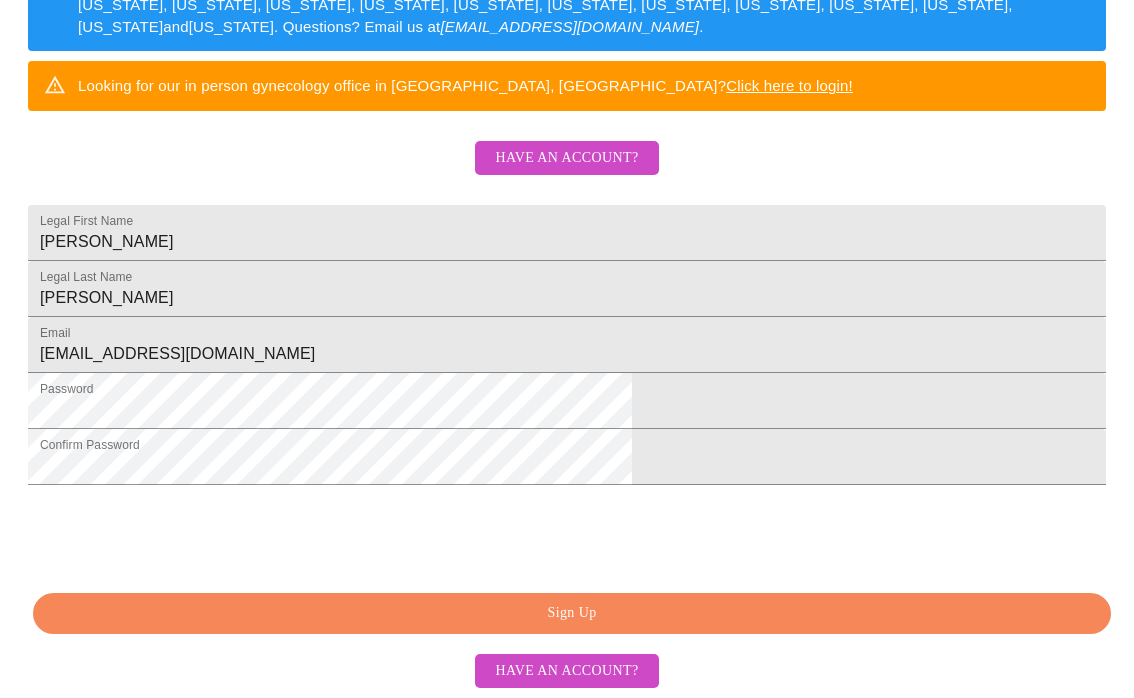 click on "Sign Up" at bounding box center [572, 613] 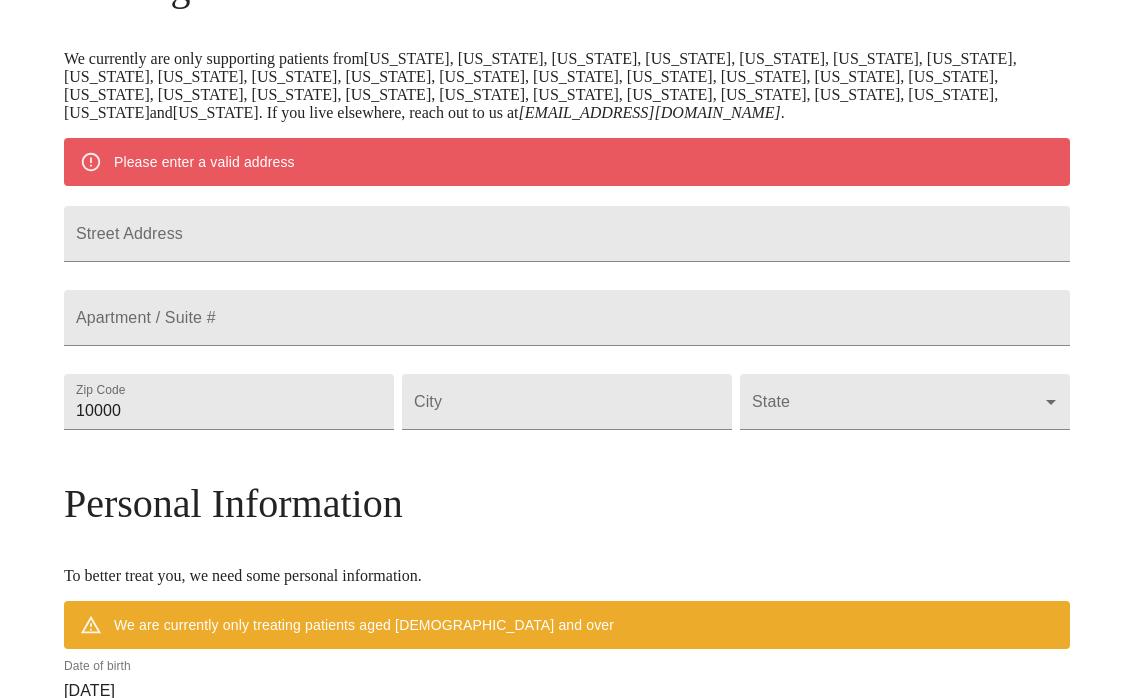 scroll, scrollTop: 354, scrollLeft: 0, axis: vertical 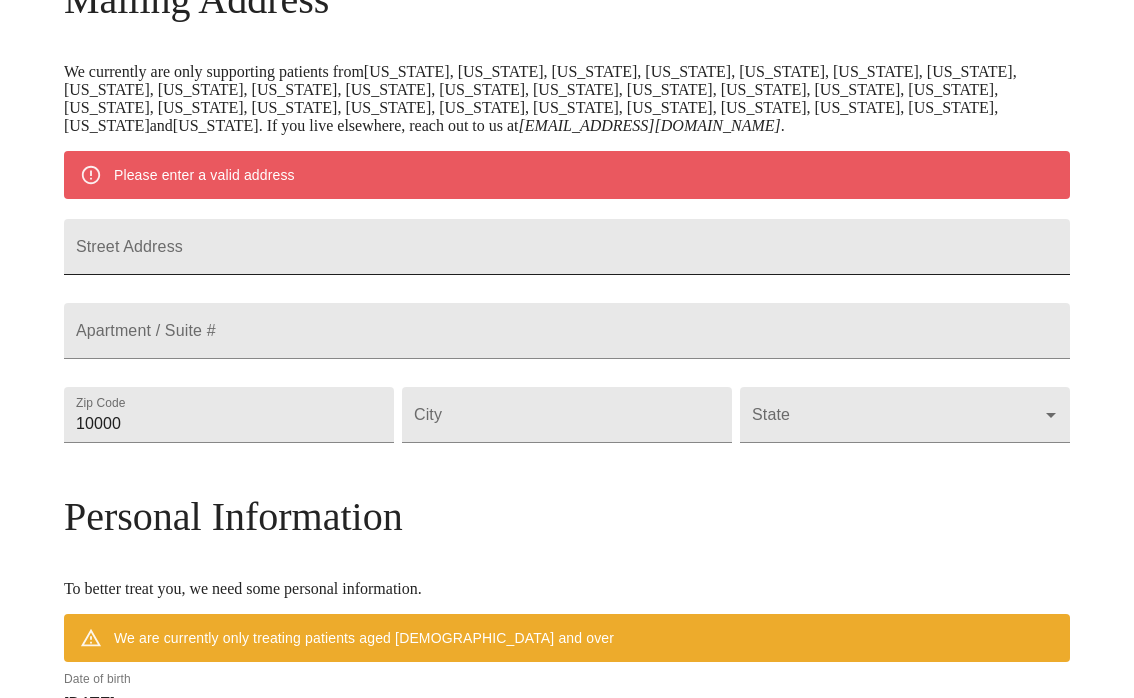 click on "Street Address" at bounding box center [567, 247] 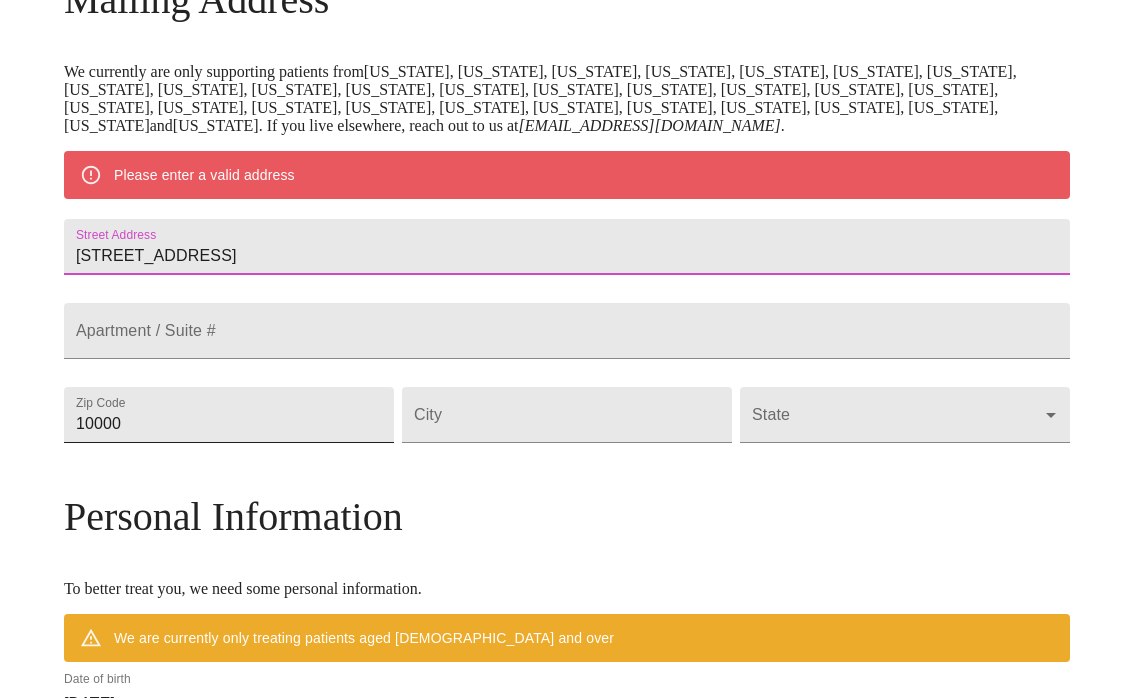 type on "[STREET_ADDRESS]" 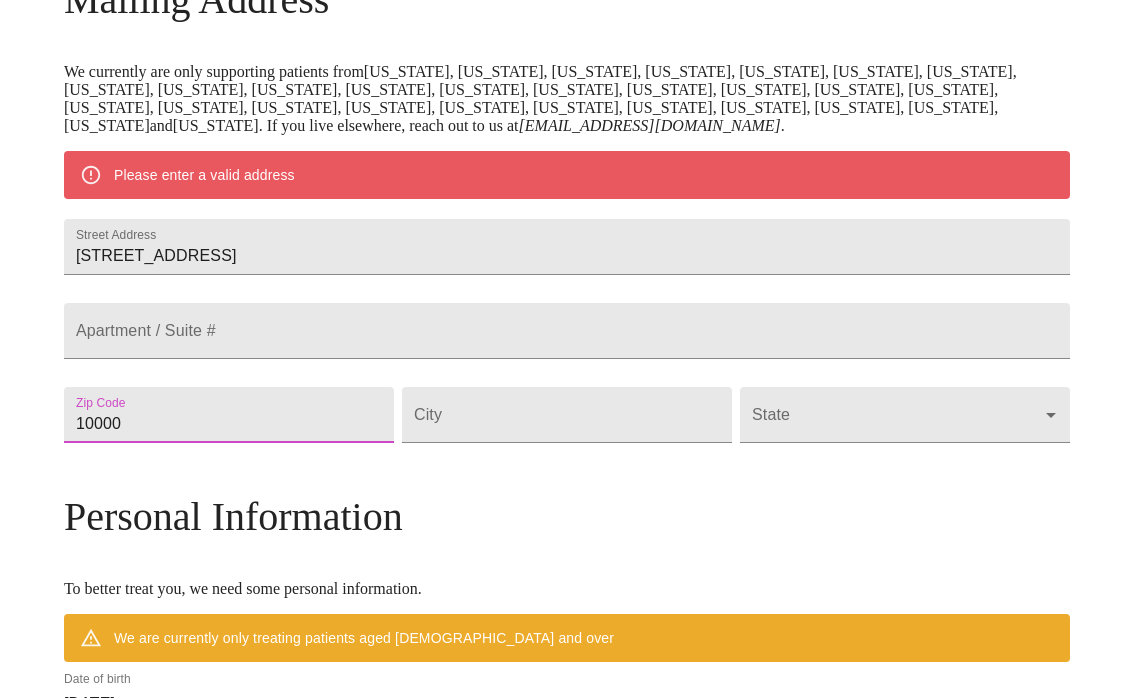 click on "10000" at bounding box center [229, 415] 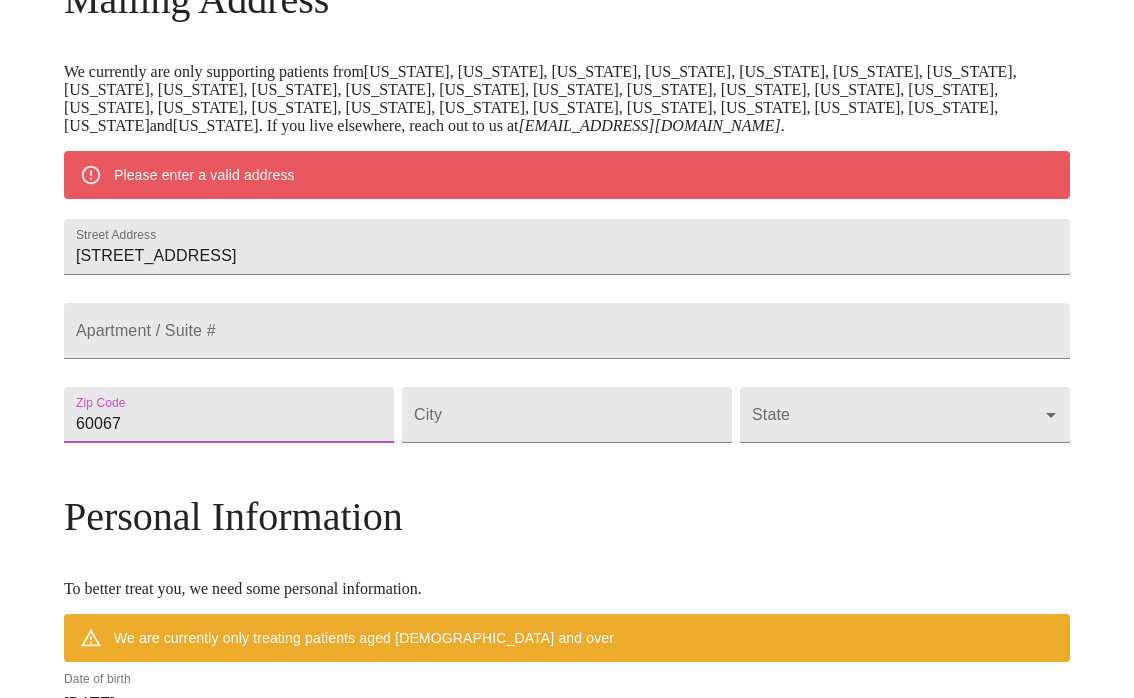 type on "60067" 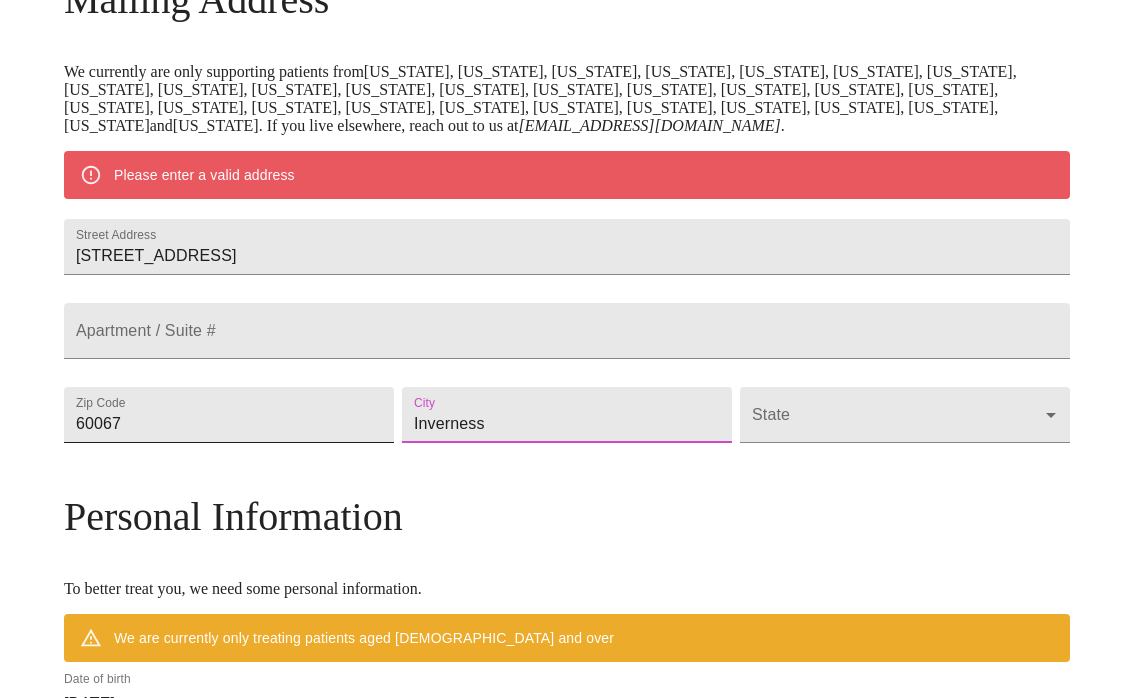 type on "Inverness" 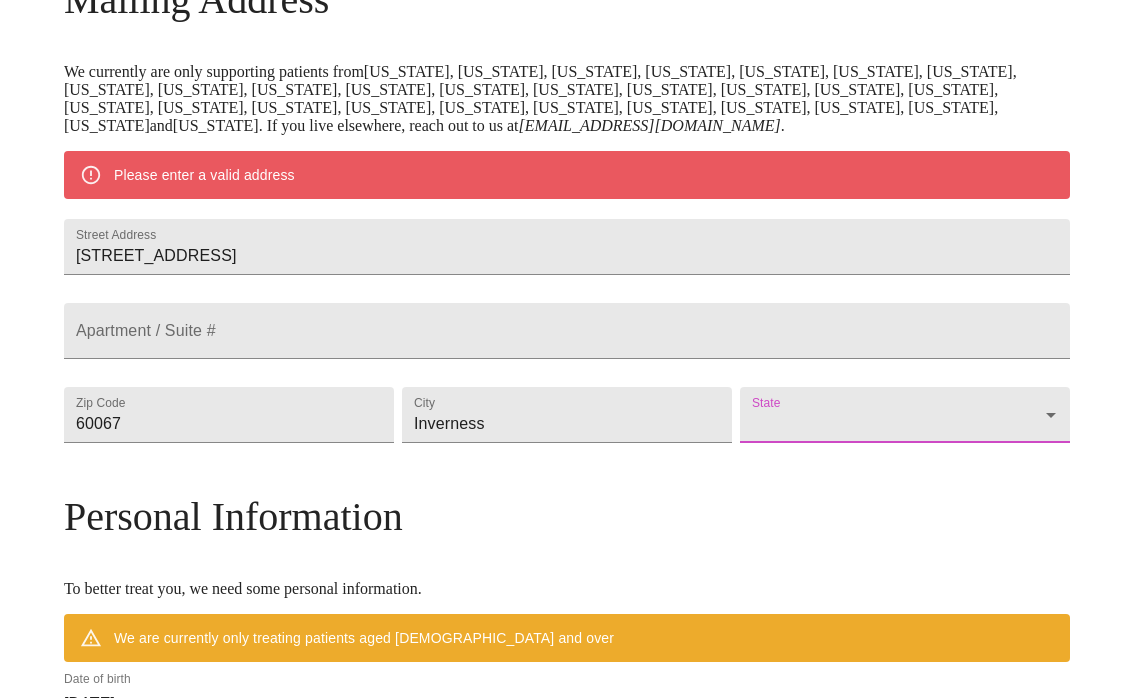 click on "MyMenopauseRx Welcome to MyMenopauseRx Since it's your first time here, you'll need to enter some medical and social information.  We'll guide you through it! Mailing Address We currently are only supporting patients from  [US_STATE], [US_STATE], [US_STATE], [US_STATE], [US_STATE], [US_STATE], [US_STATE], [US_STATE], [US_STATE], [US_STATE], [US_STATE], [US_STATE], [US_STATE], [US_STATE], [US_STATE], [US_STATE], [US_STATE], [US_STATE], [US_STATE], [US_STATE], [US_STATE], [US_STATE], [US_STATE], [US_STATE], [US_STATE], [US_STATE], [US_STATE], [US_STATE]  and  [US_STATE] . If you live elsewhere, reach out to us at  [EMAIL_ADDRESS][DOMAIN_NAME] . Please enter a valid address Street Address [STREET_ADDRESS][GEOGRAPHIC_DATA] / Suite # Zip Code [GEOGRAPHIC_DATA] [GEOGRAPHIC_DATA] State ​ Personal Information To better treat you, we need some personal information. We are currently only treating patients aged [DEMOGRAPHIC_DATA] and over Date of birth [DEMOGRAPHIC_DATA] Sex [DEMOGRAPHIC_DATA] [DEMOGRAPHIC_DATA] Phone Number (   )    - Receive Text Message Notifications Terms of Service & Privacy Policy By  Continuing Terms of Service  and our  ." at bounding box center [567, 442] 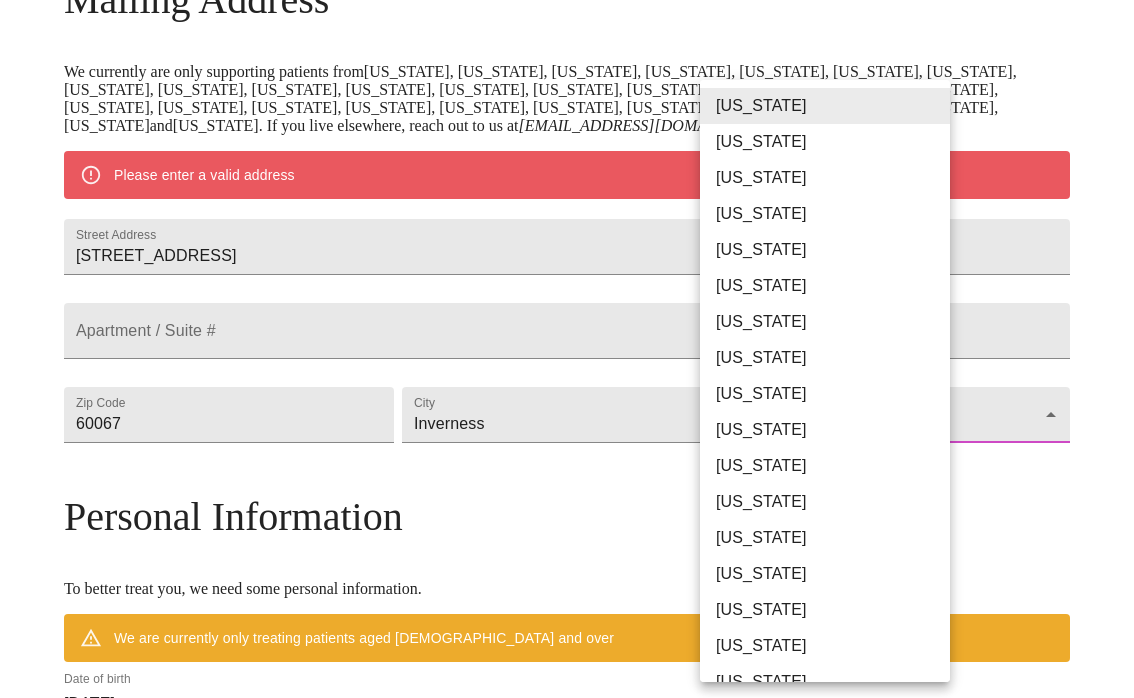 click on "[US_STATE]" at bounding box center (825, 538) 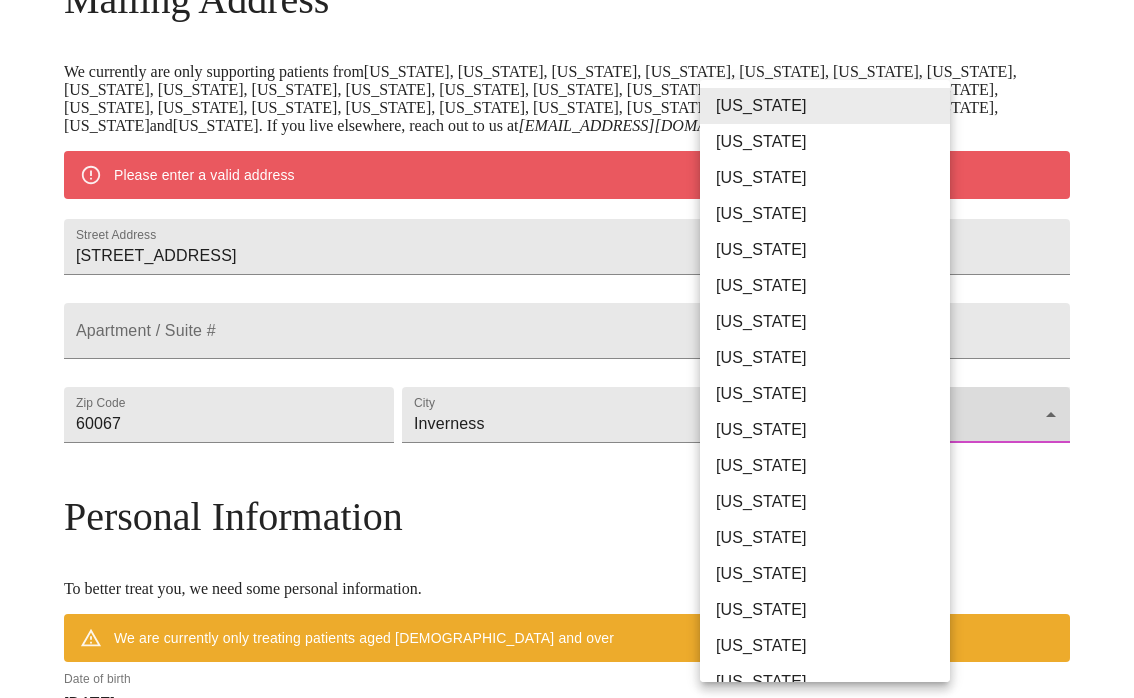 type on "[US_STATE]" 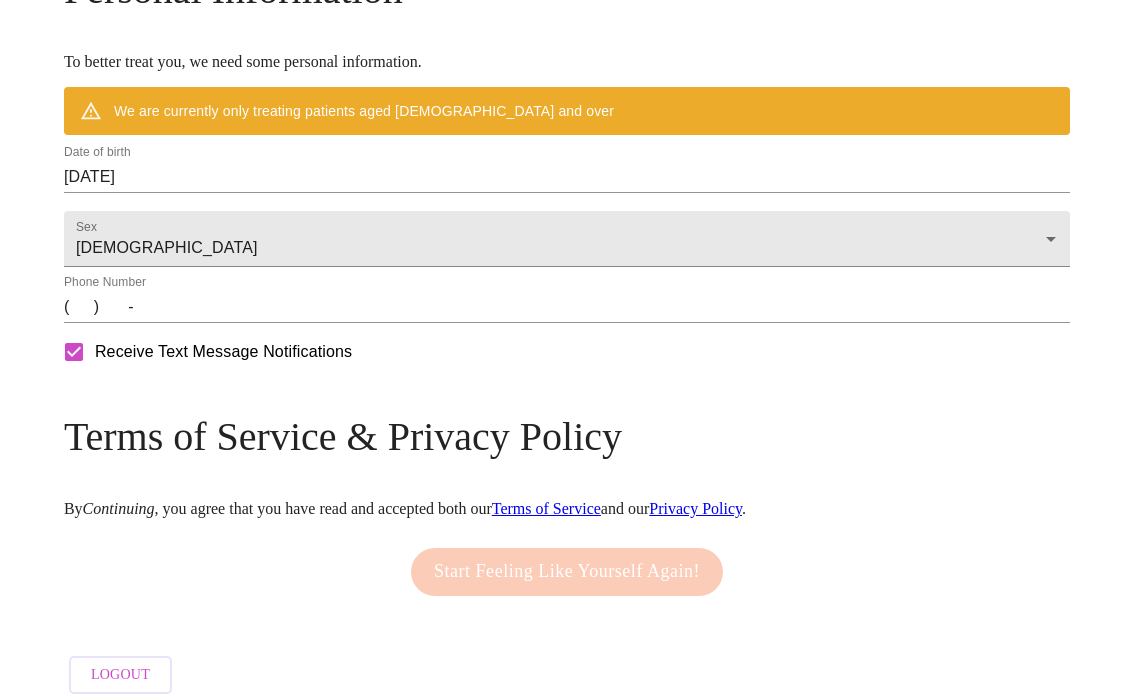 scroll, scrollTop: 835, scrollLeft: 0, axis: vertical 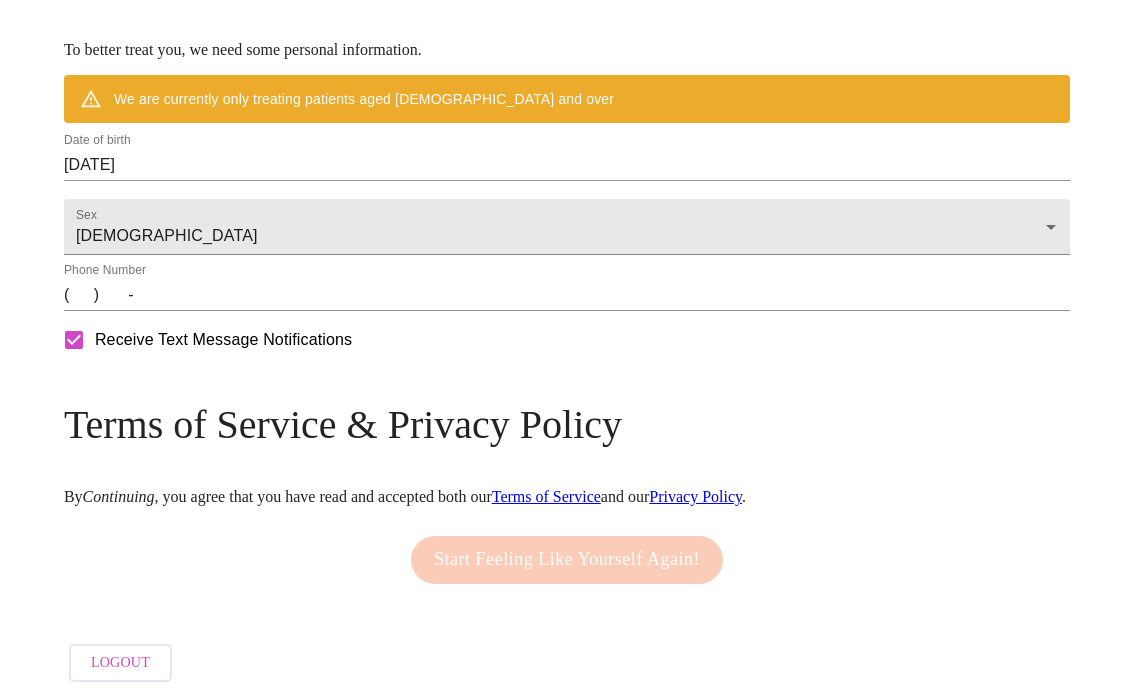 click on "[DATE]" at bounding box center [567, 165] 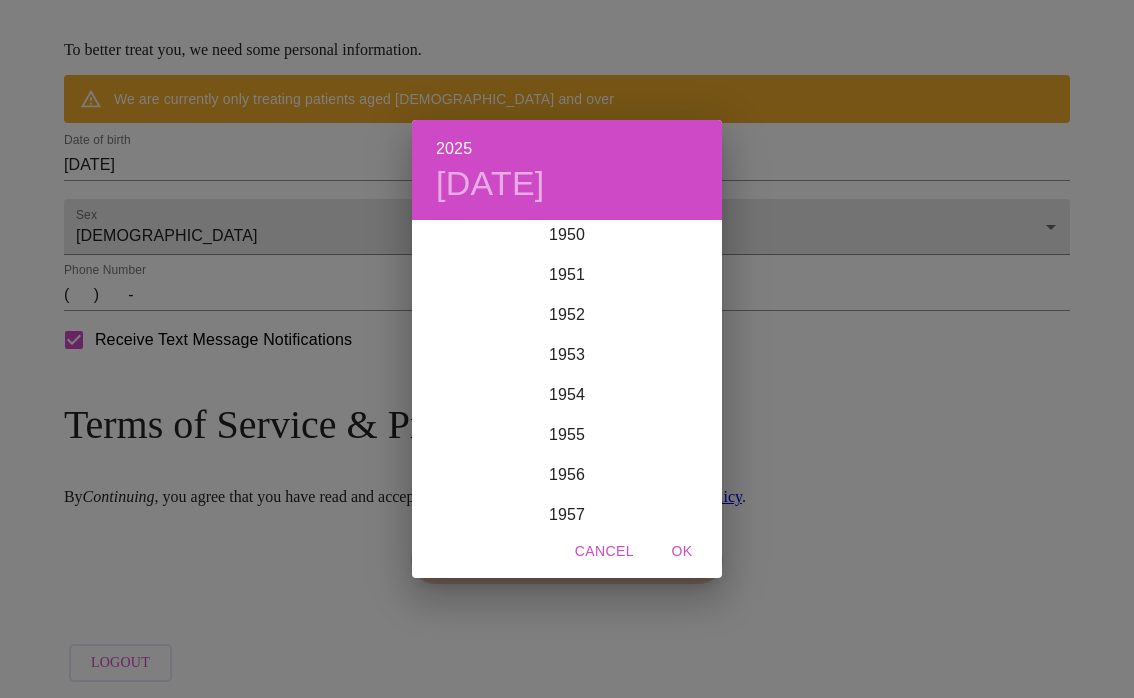 scroll, scrollTop: 2194, scrollLeft: 0, axis: vertical 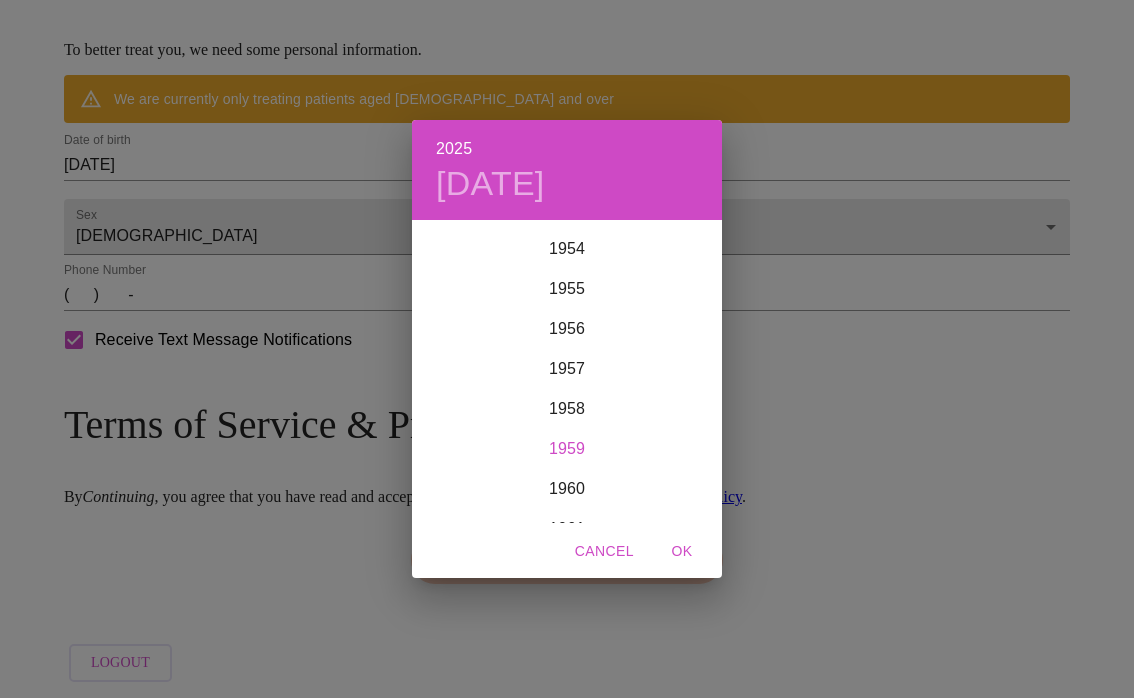 click on "1959" at bounding box center (567, 449) 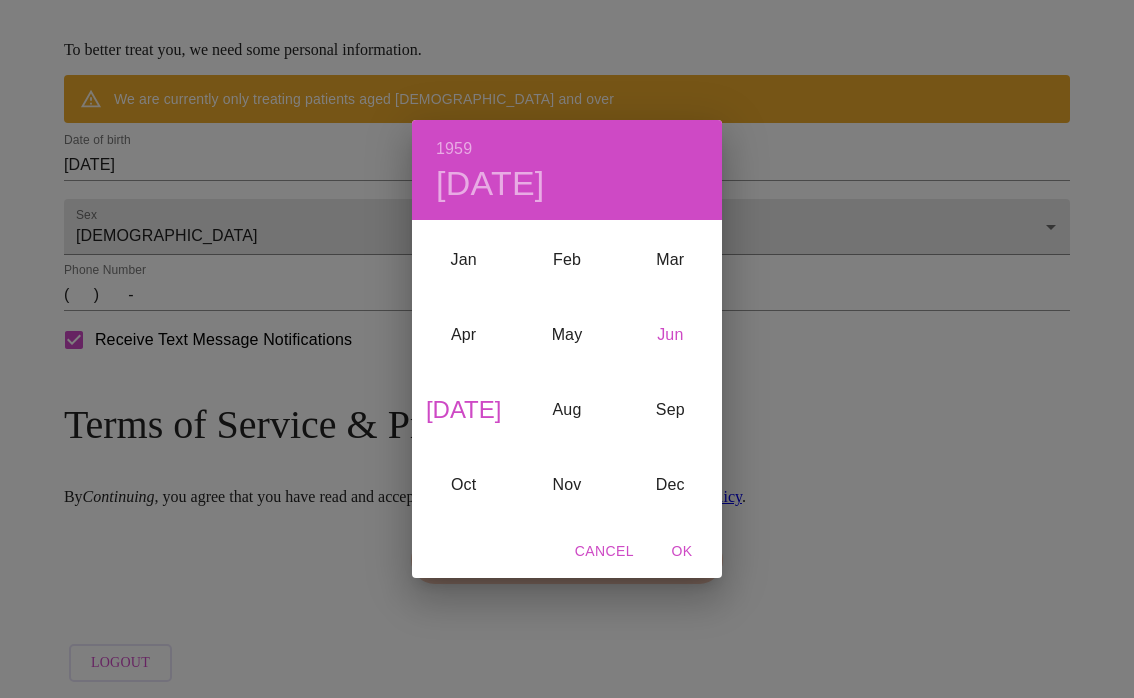click on "Jun" at bounding box center [670, 335] 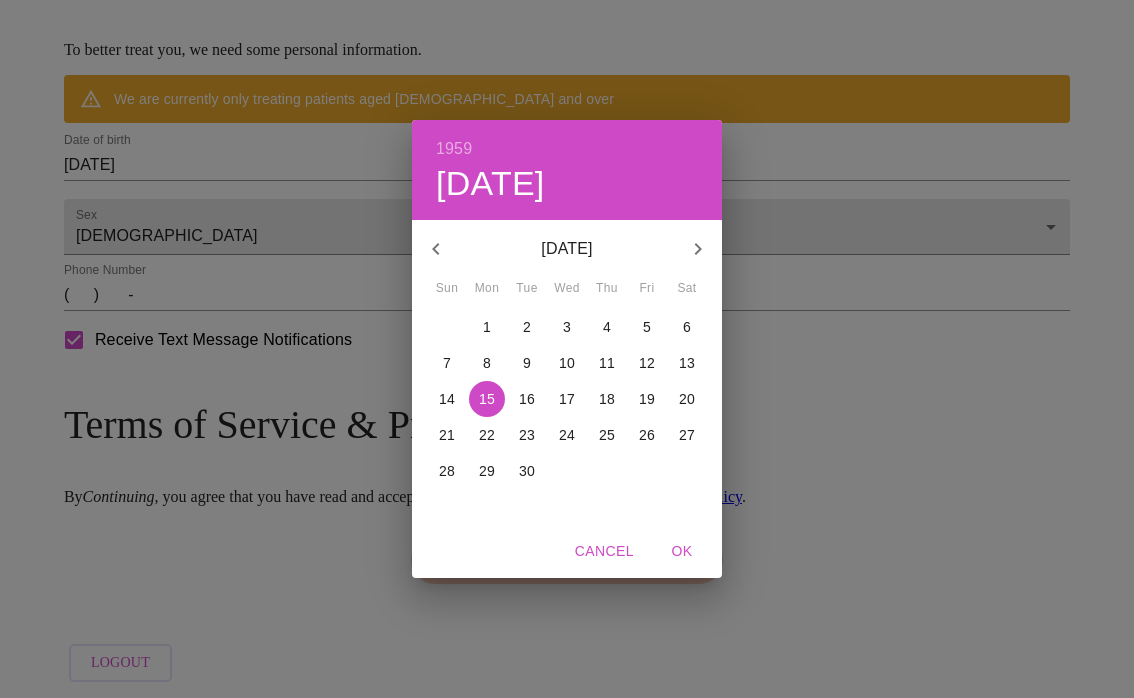 click on "4" at bounding box center [607, 327] 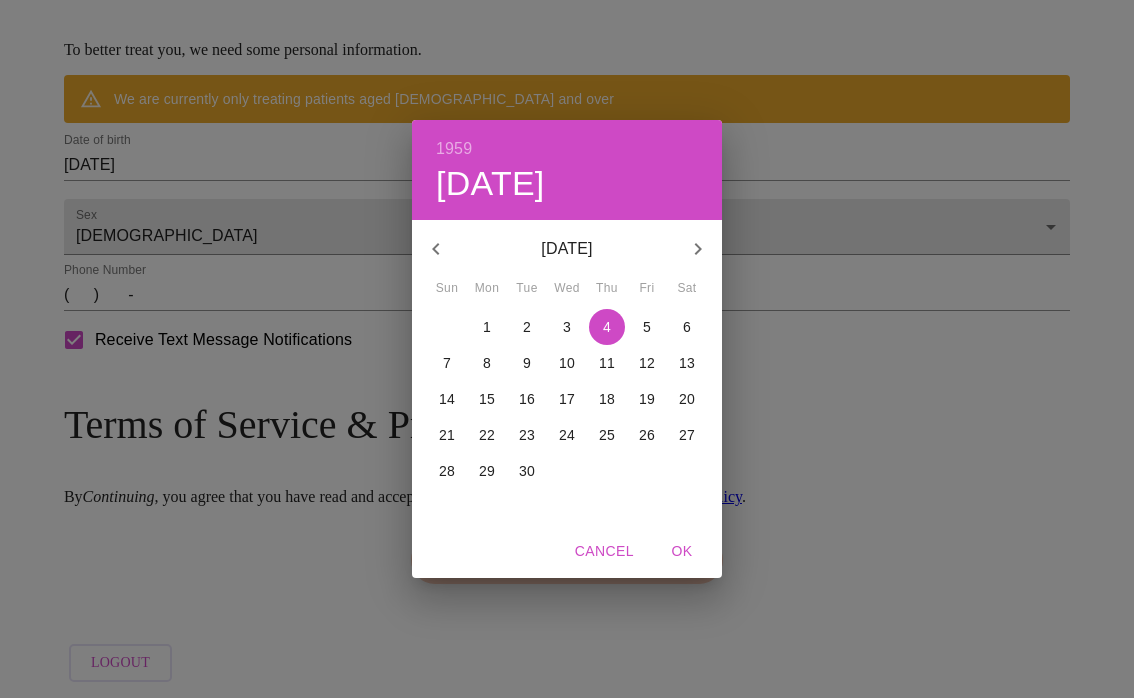 click on "OK" at bounding box center (682, 551) 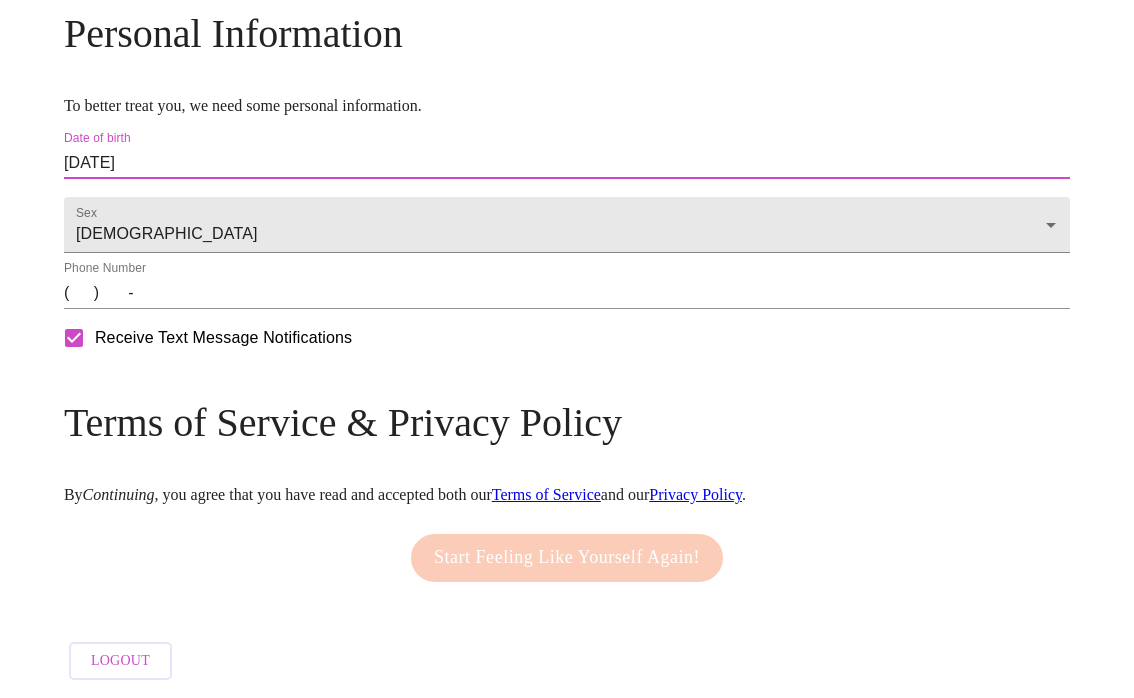 click on "(   )    -" at bounding box center [567, 293] 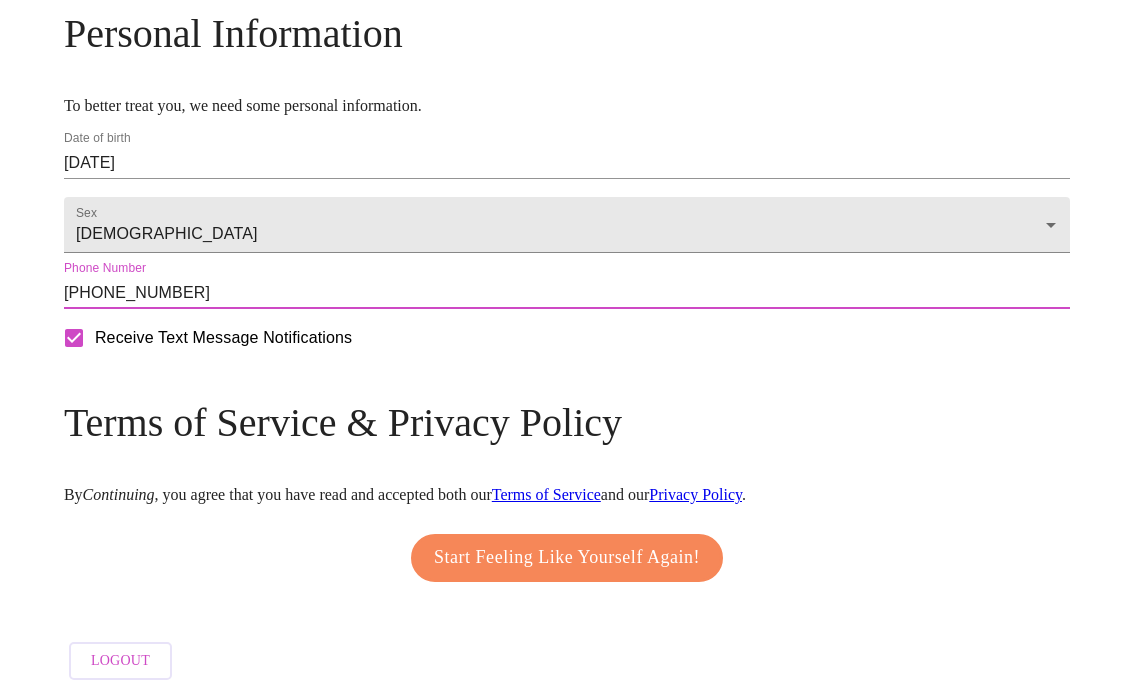scroll, scrollTop: 863, scrollLeft: 0, axis: vertical 